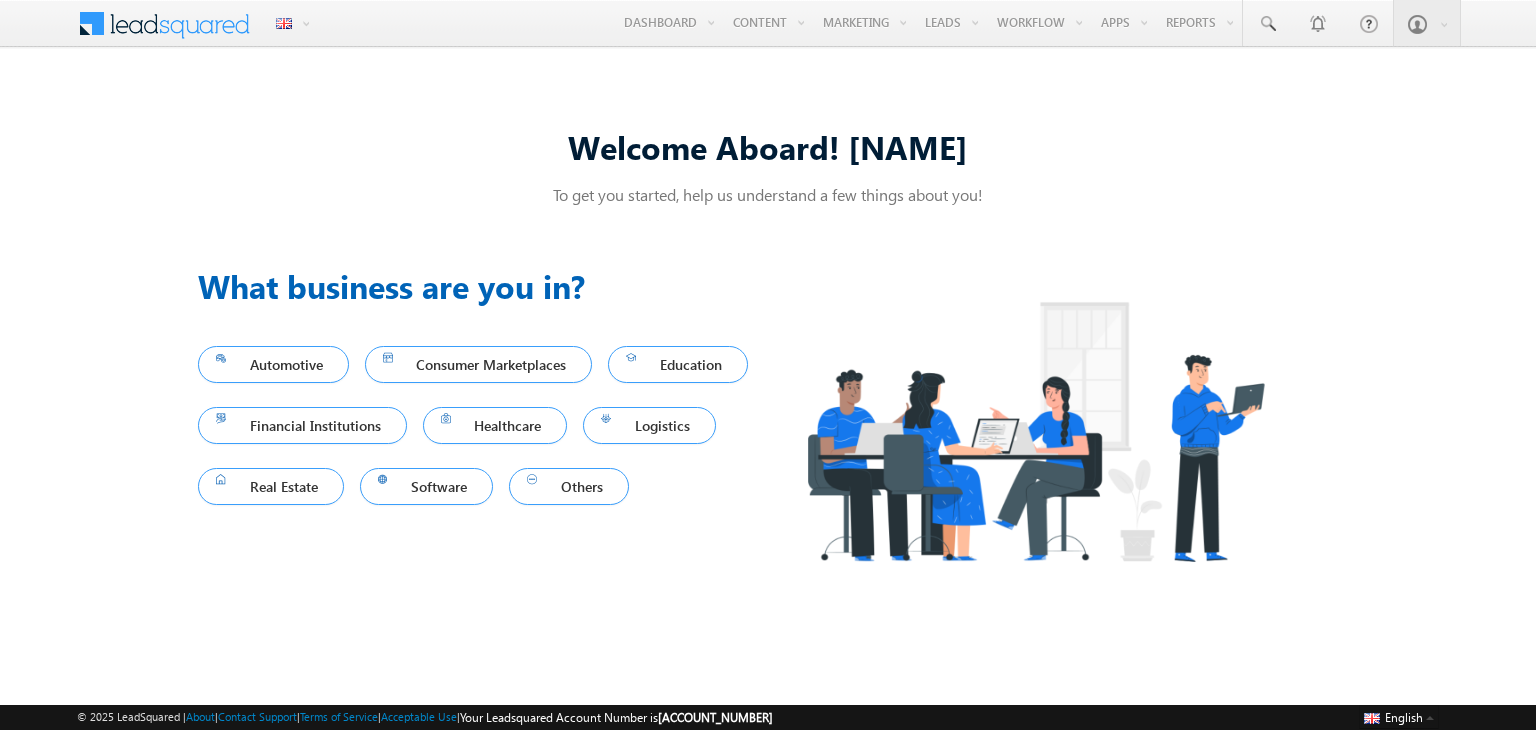 scroll, scrollTop: 0, scrollLeft: 0, axis: both 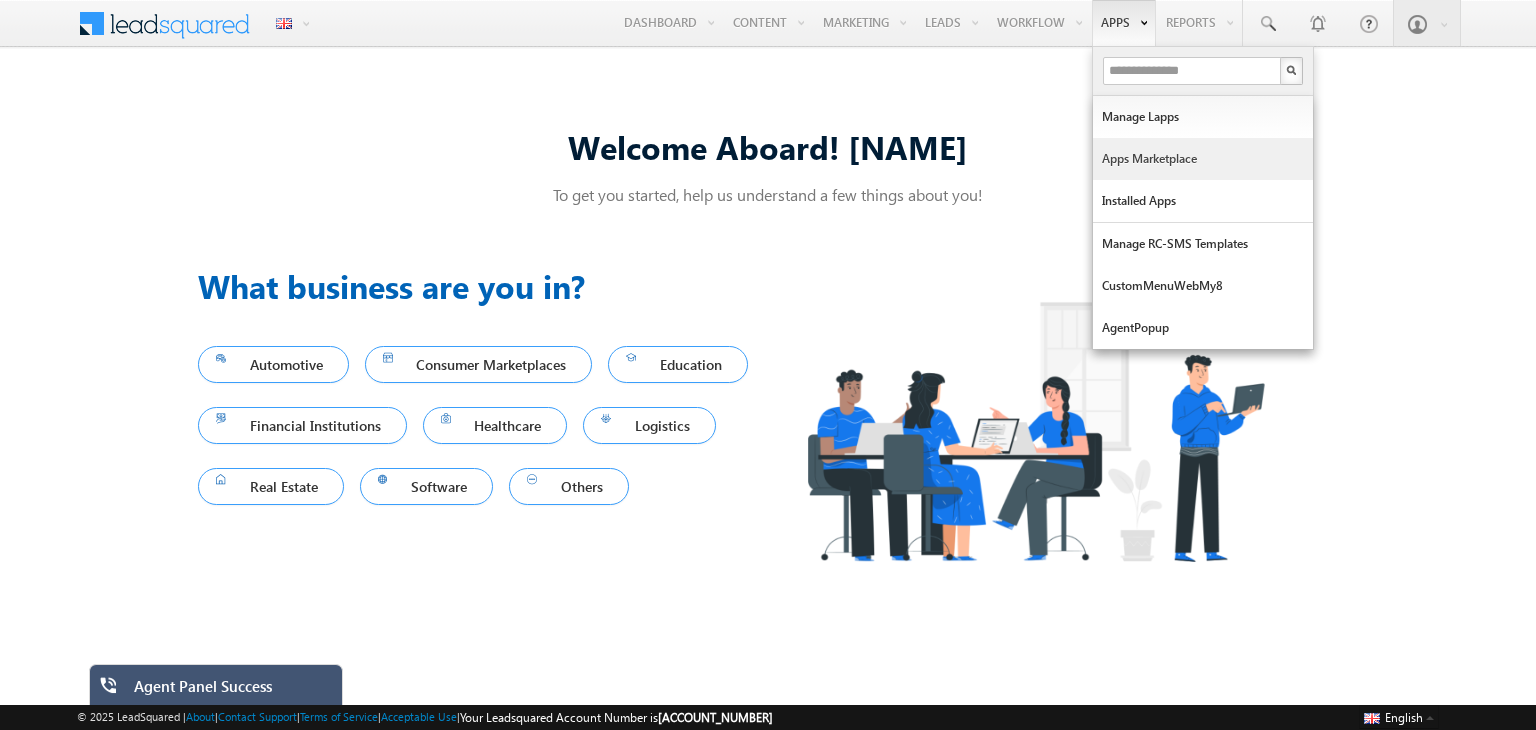 click on "Apps Marketplace" at bounding box center [1203, 159] 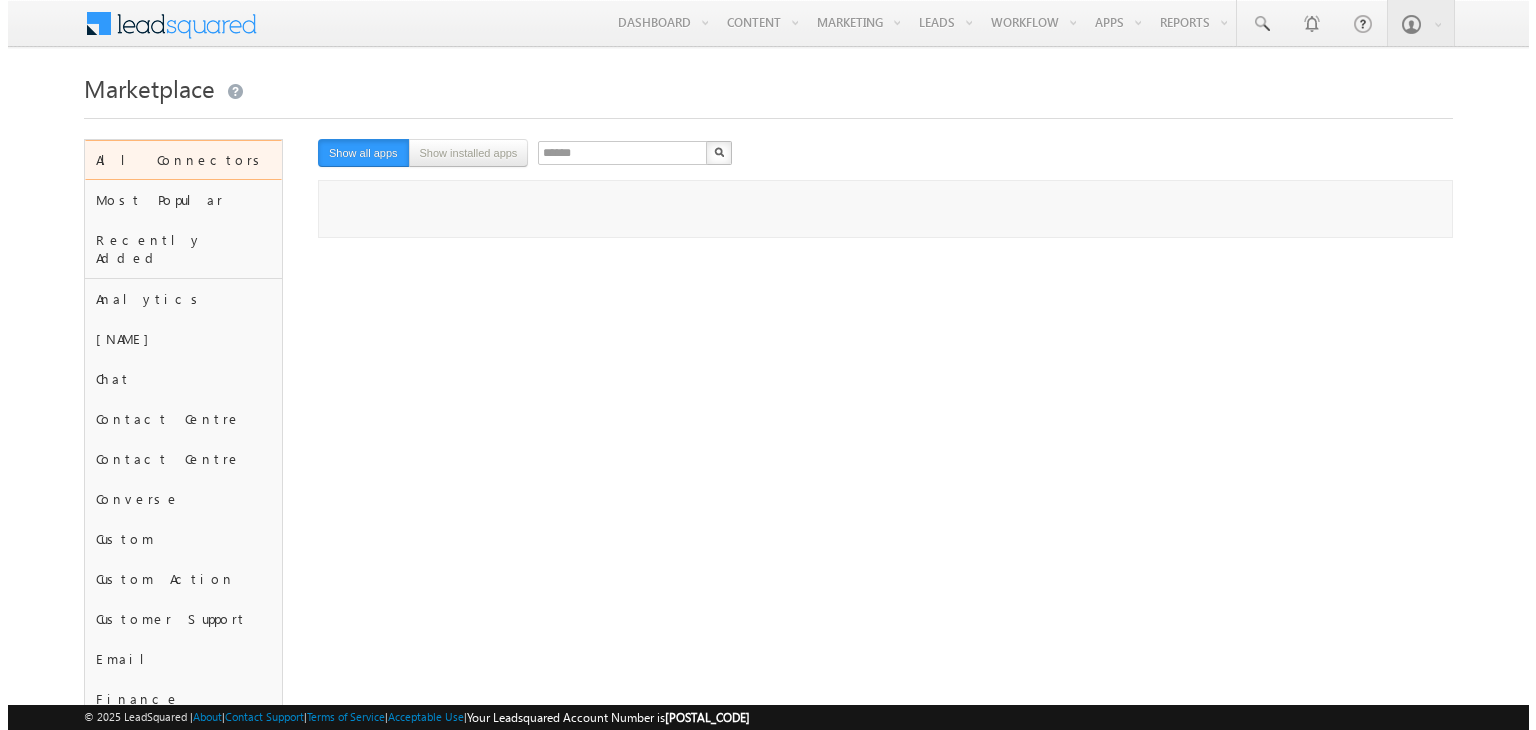 scroll, scrollTop: 0, scrollLeft: 0, axis: both 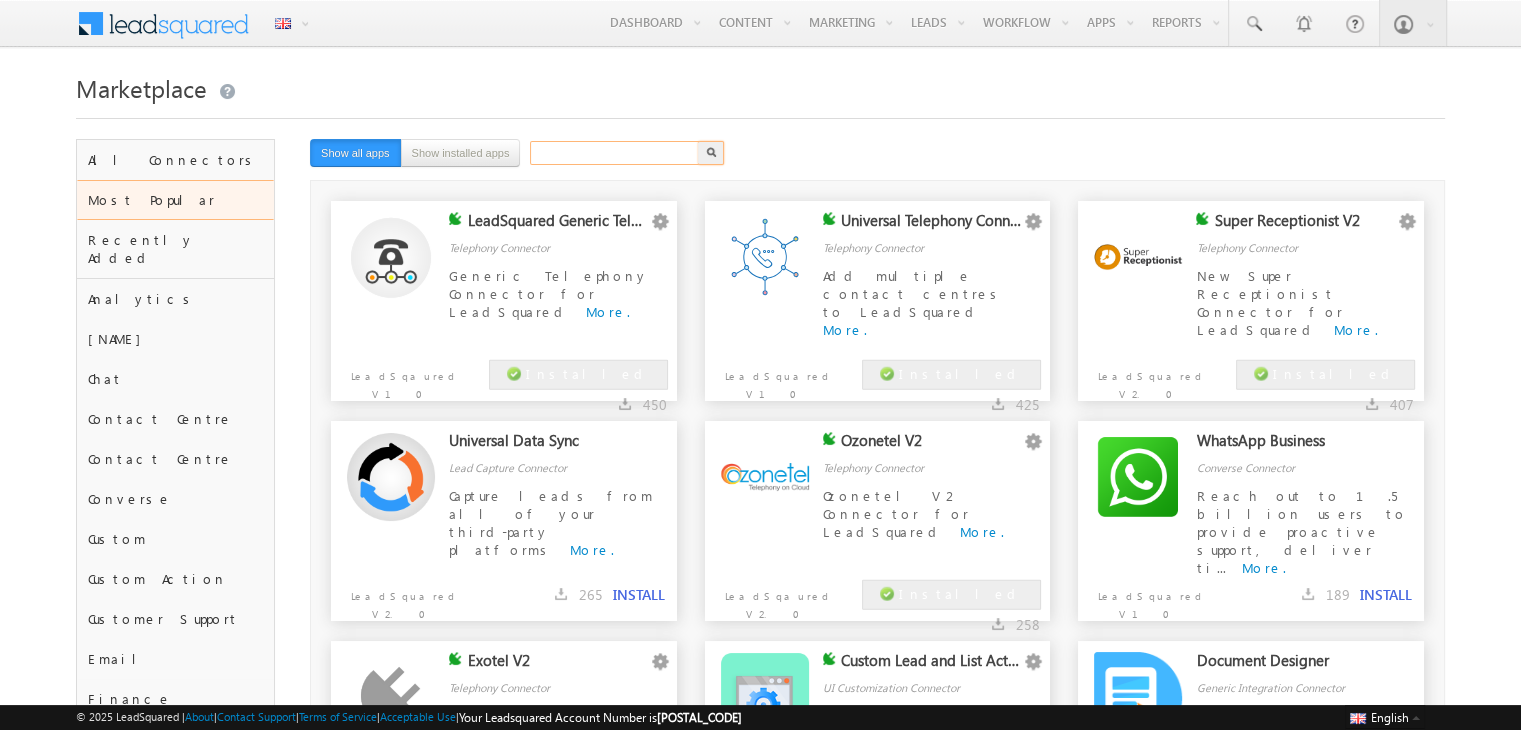 click at bounding box center [615, 153] 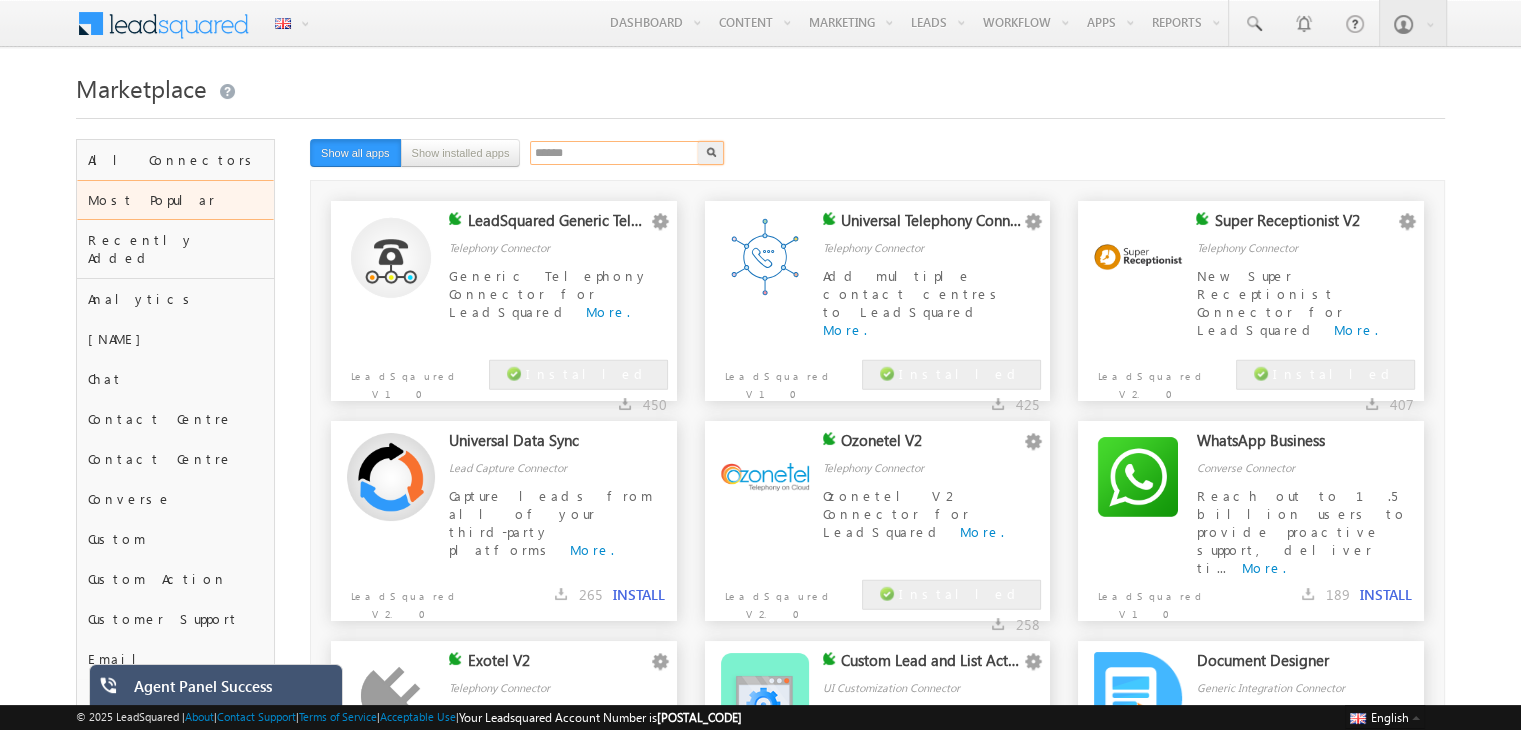 type on "******" 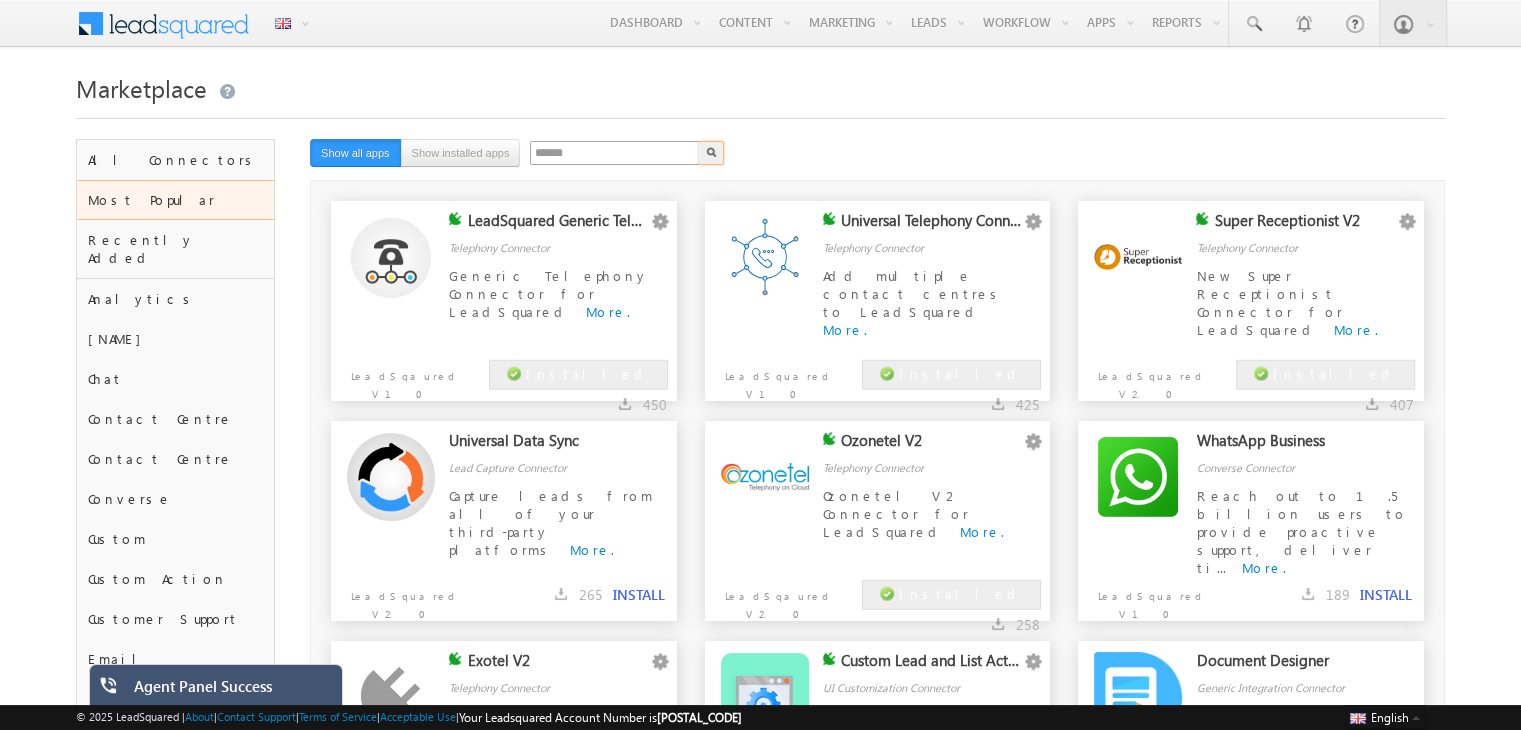 click at bounding box center (711, 153) 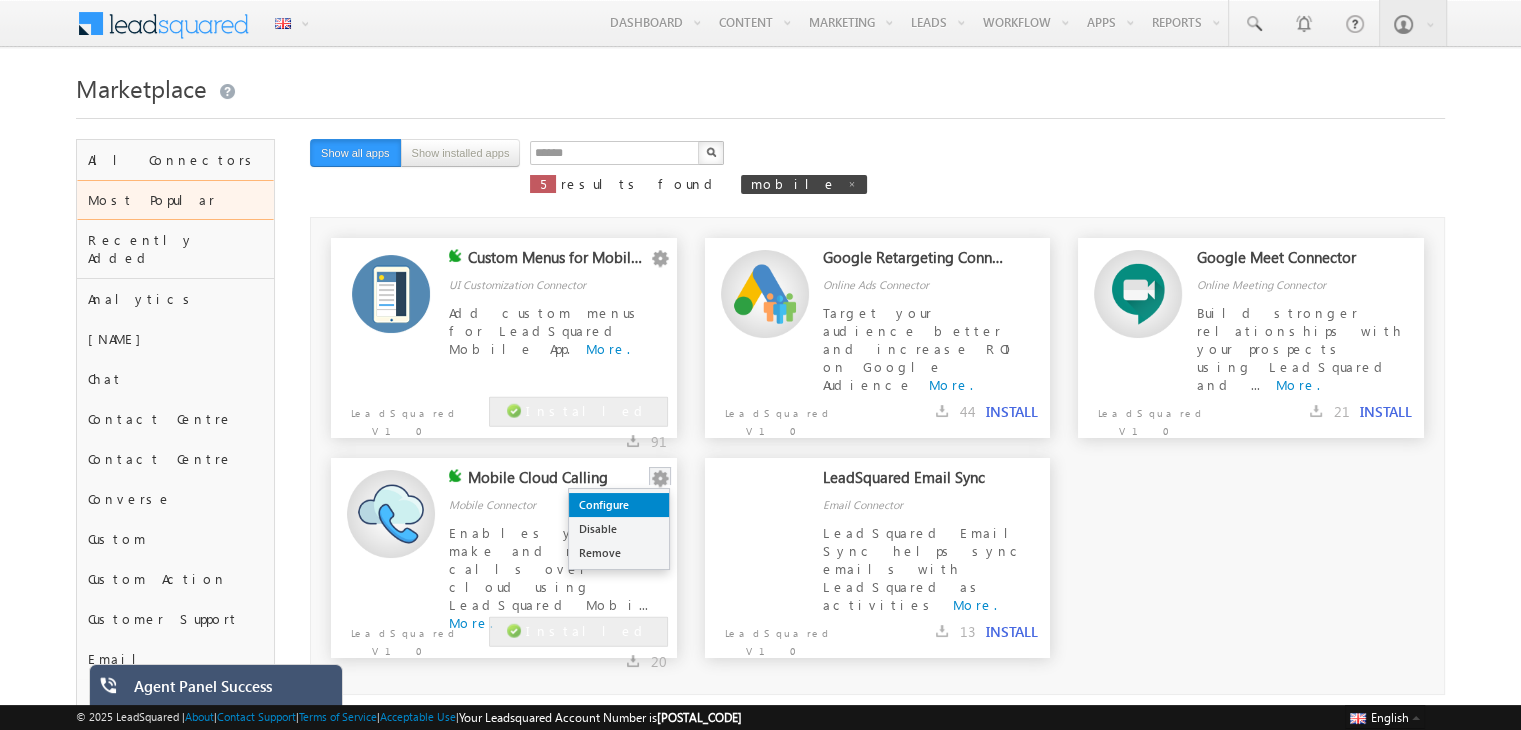 click on "Configure" at bounding box center (619, 505) 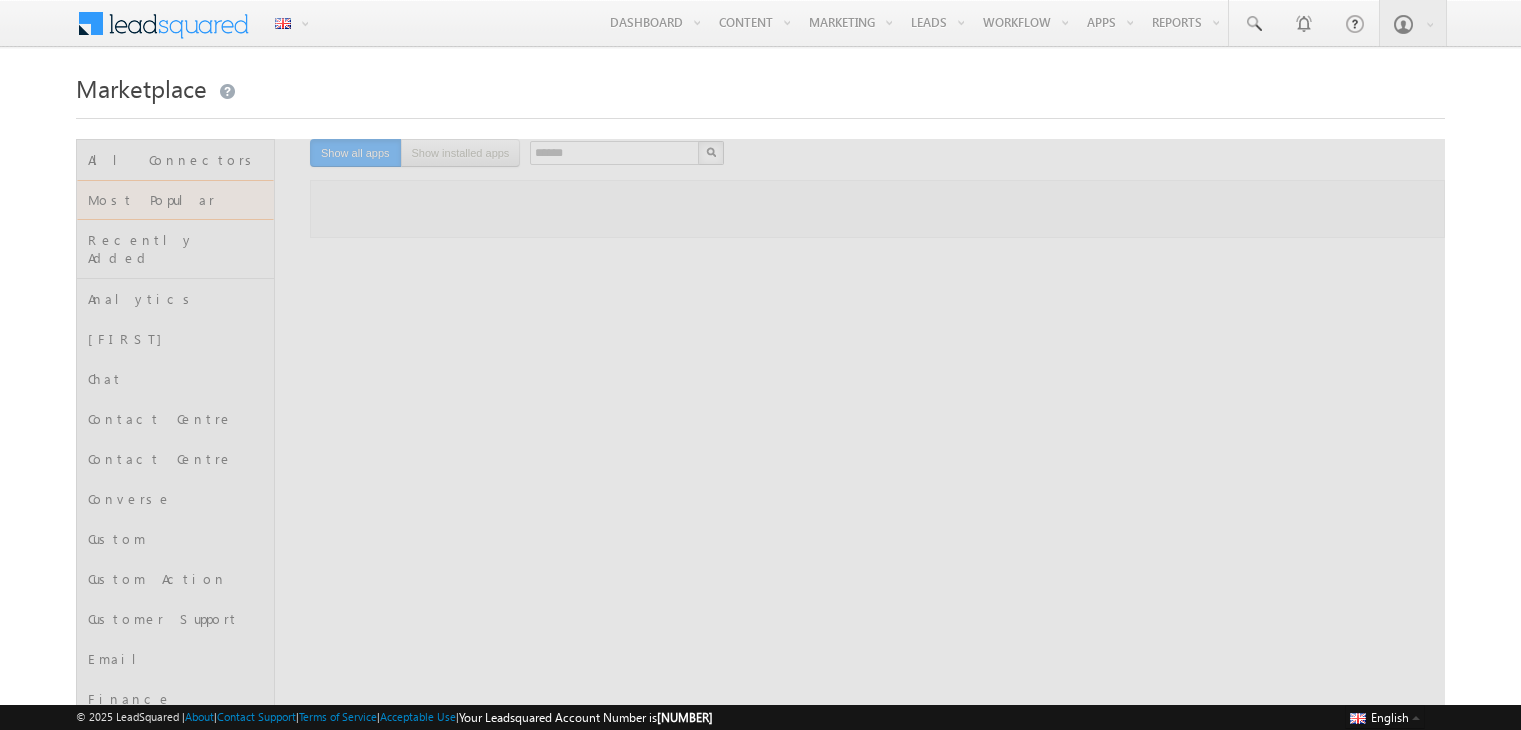 scroll, scrollTop: 0, scrollLeft: 0, axis: both 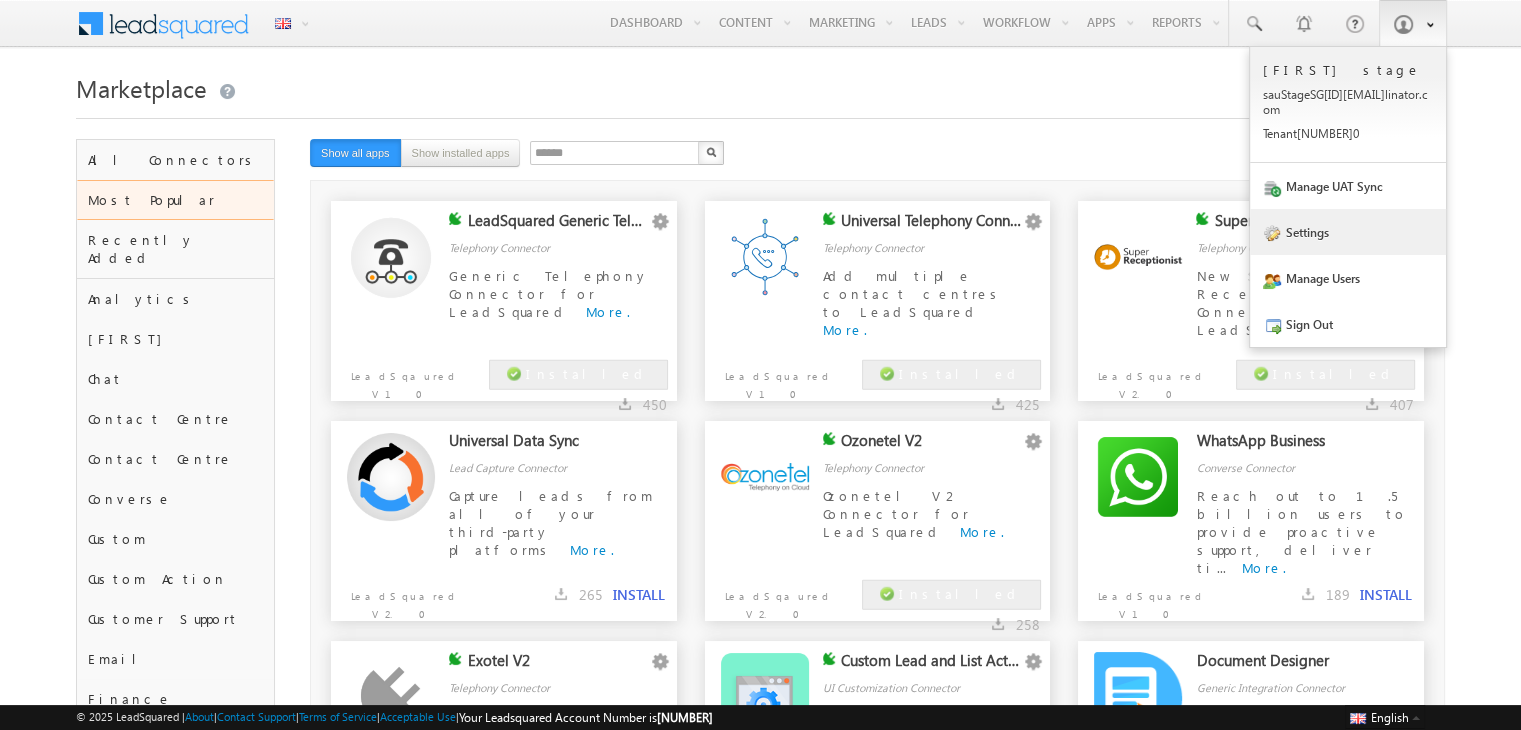 click on "Settings" at bounding box center [1348, 105] 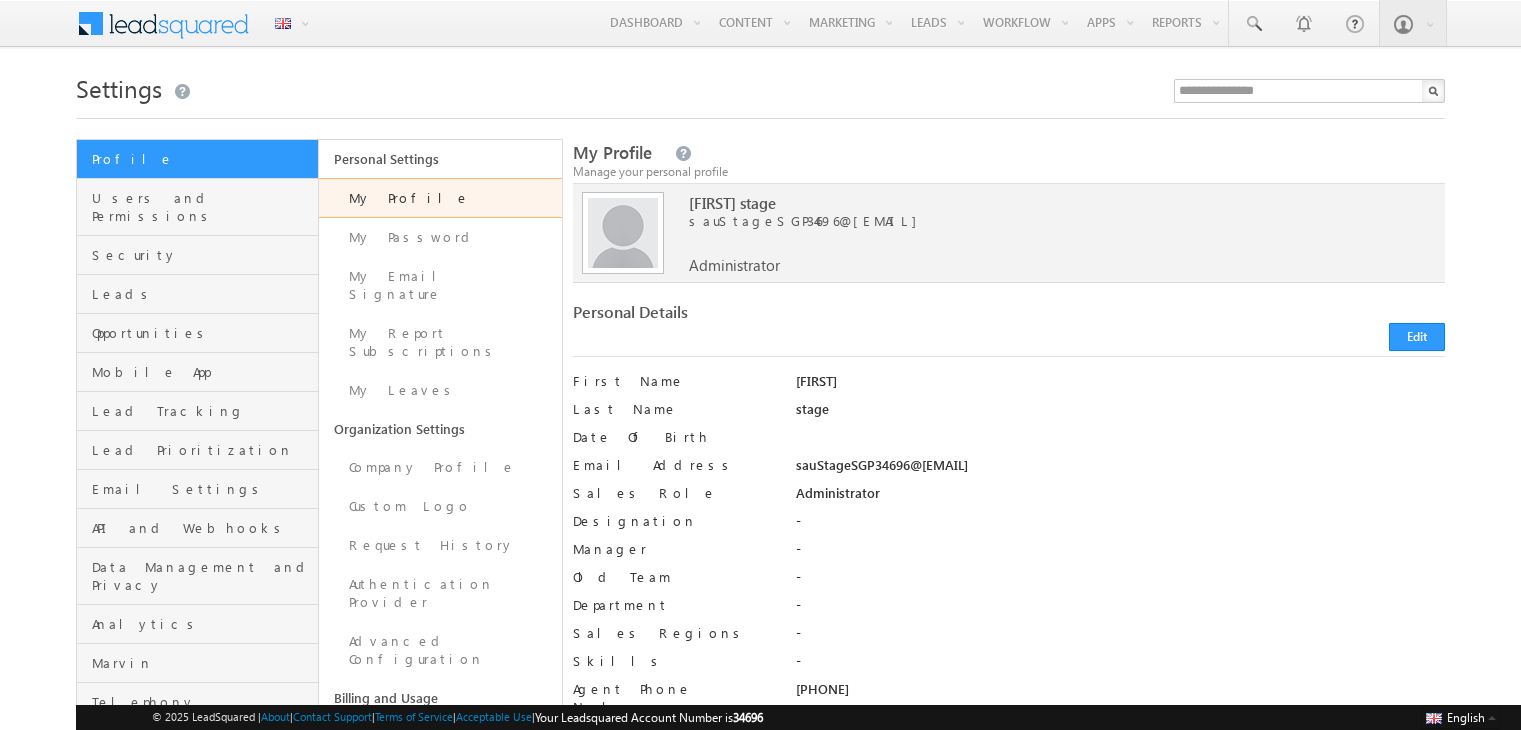 scroll, scrollTop: 0, scrollLeft: 0, axis: both 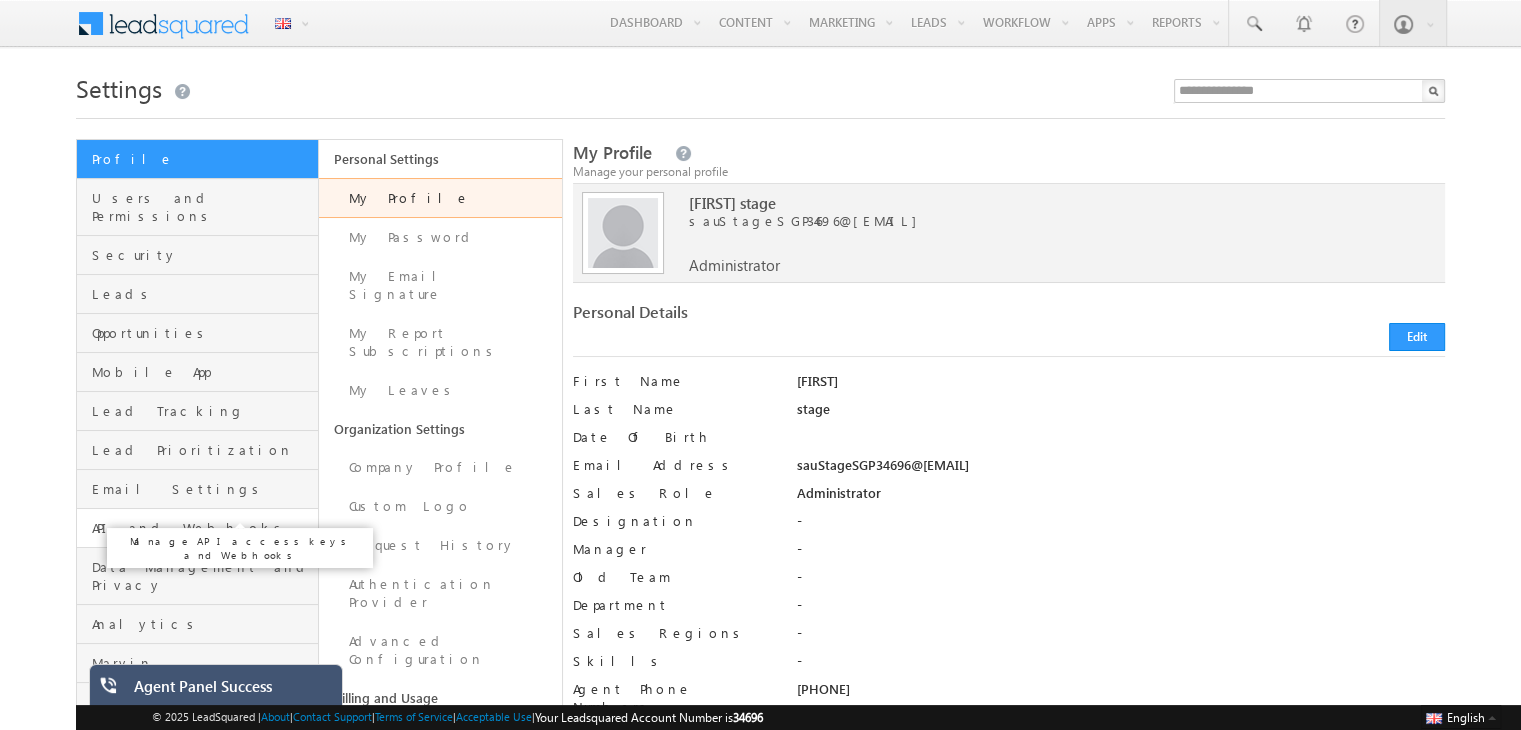 click on "API and Webhooks" at bounding box center (202, 528) 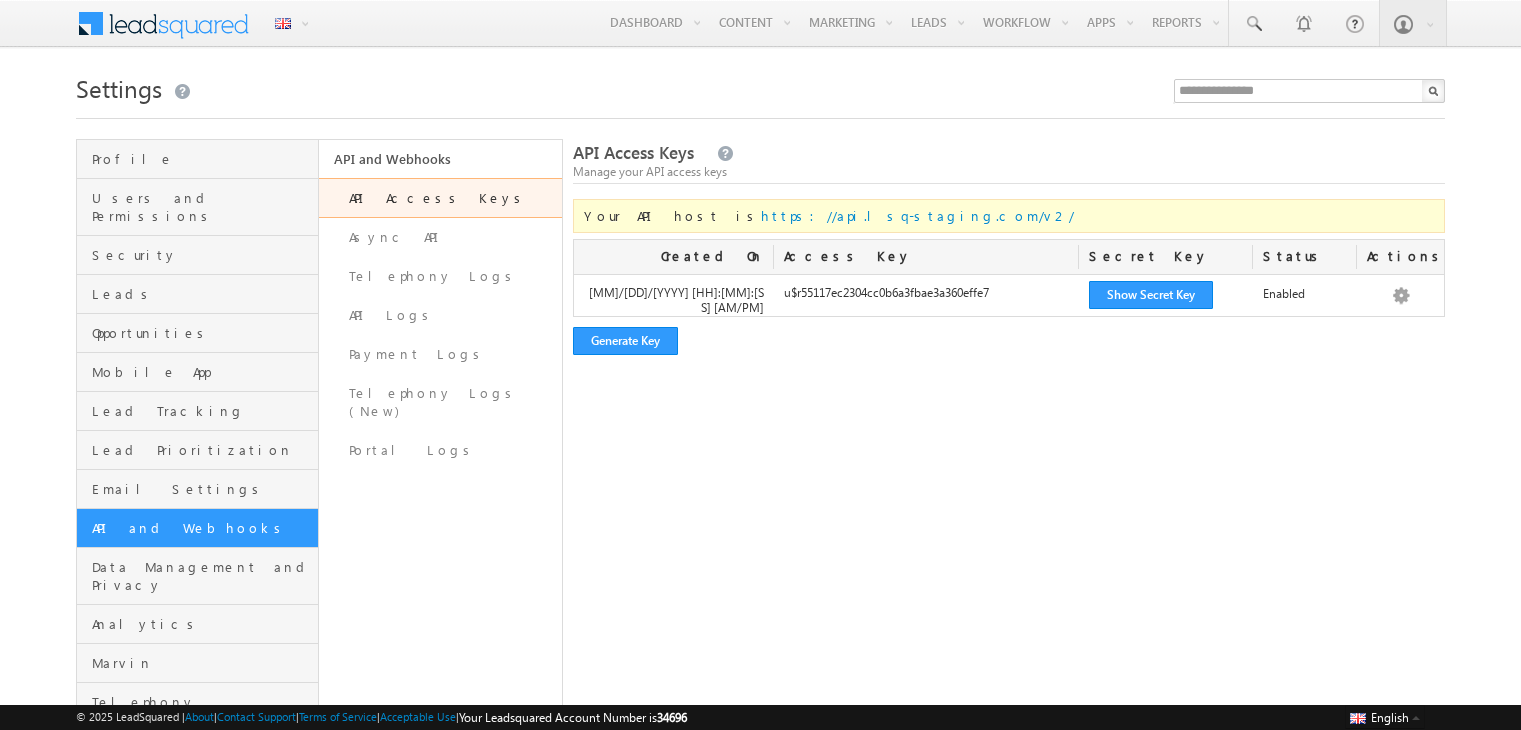 scroll, scrollTop: 0, scrollLeft: 0, axis: both 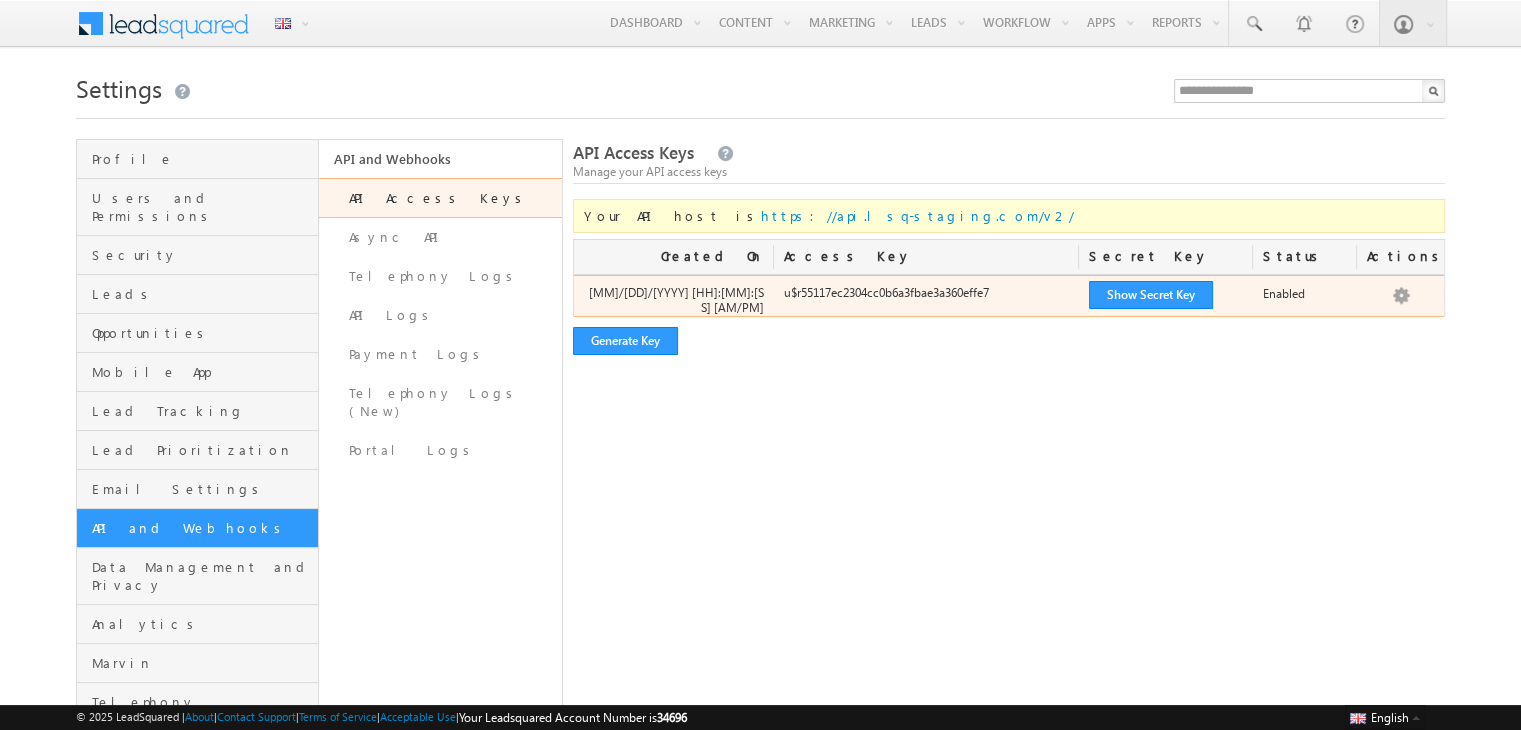 drag, startPoint x: 783, startPoint y: 293, endPoint x: 1000, endPoint y: 290, distance: 217.02074 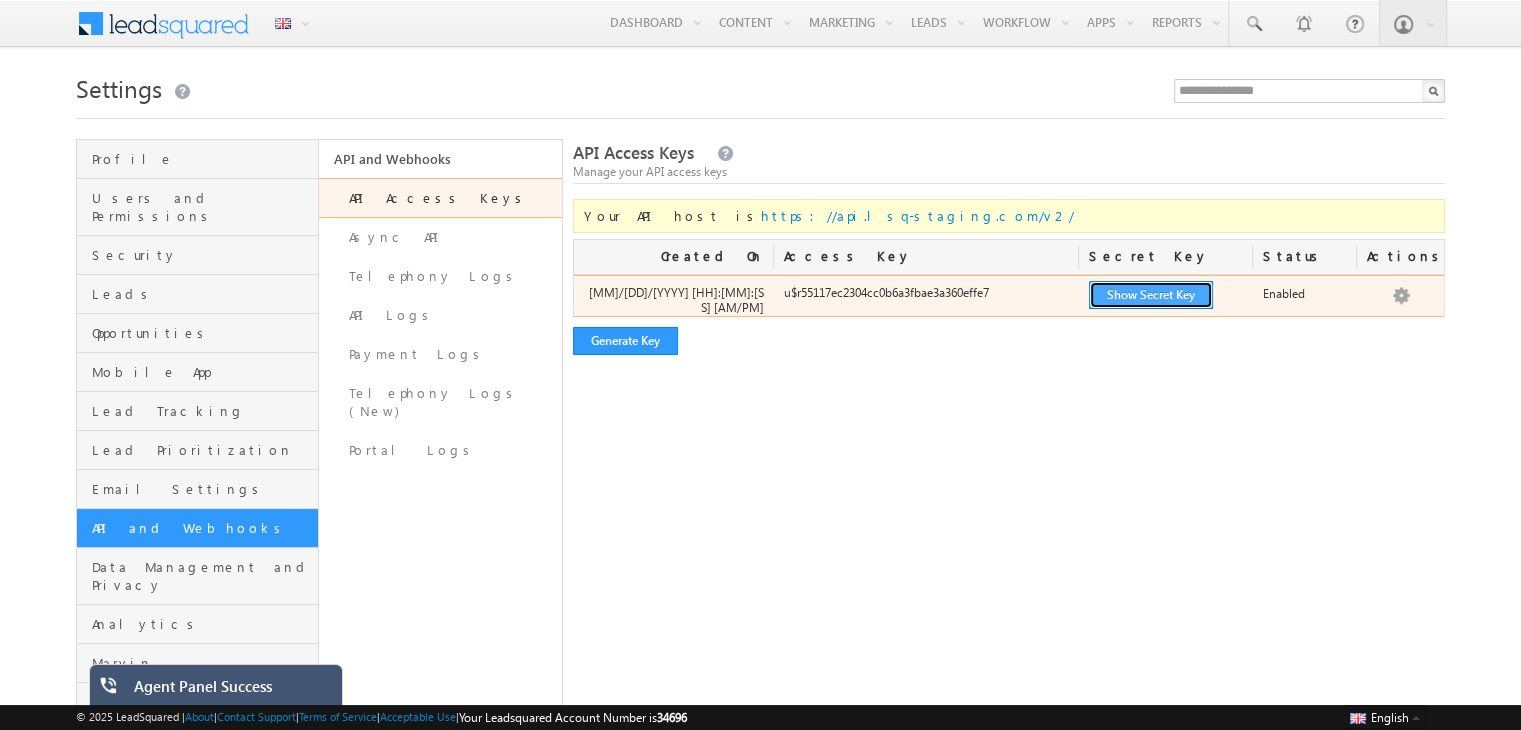 click on "Show Secret Key" at bounding box center (1151, 295) 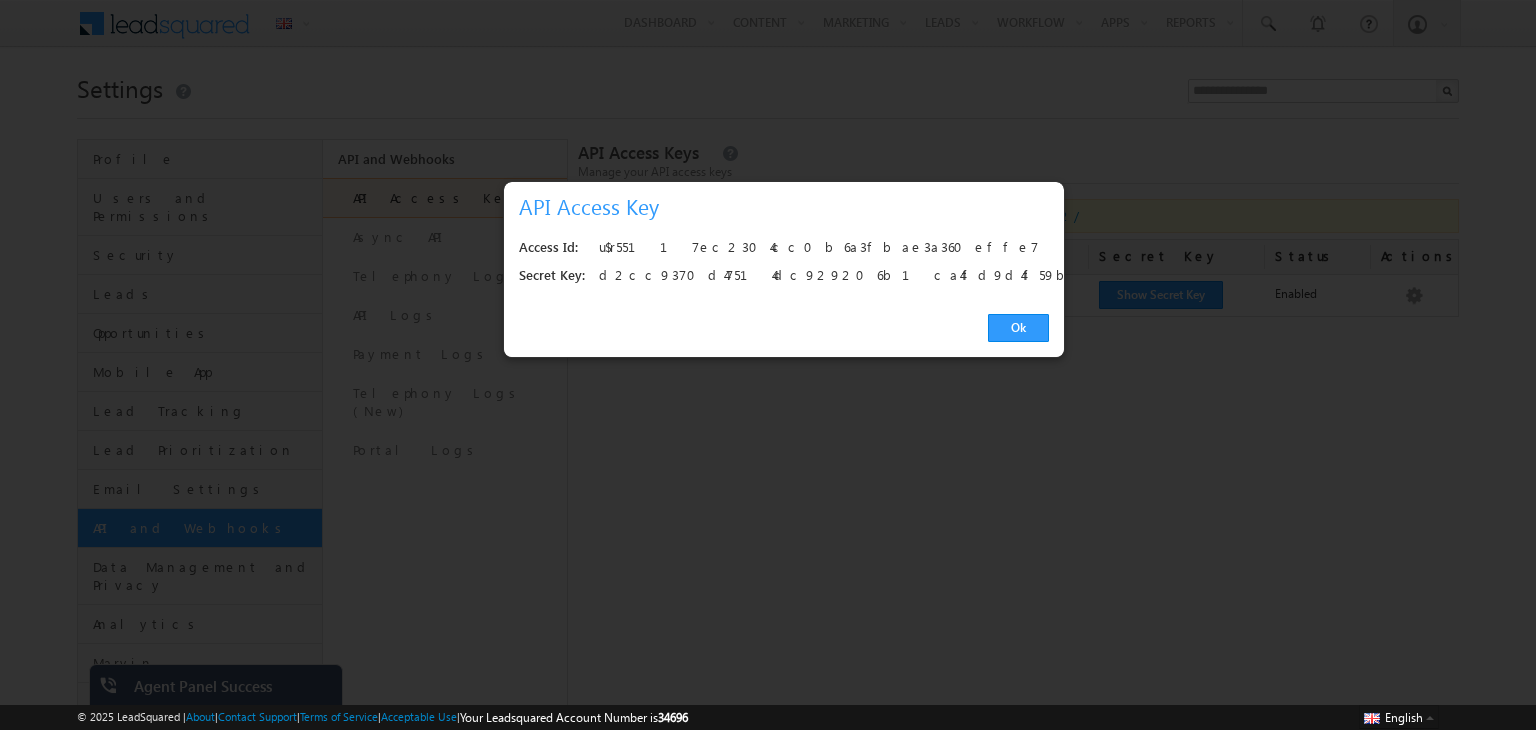 click on "d2cc9370d47514dc929206b1ca4fd9d4f59b6f07" at bounding box center [818, 248] 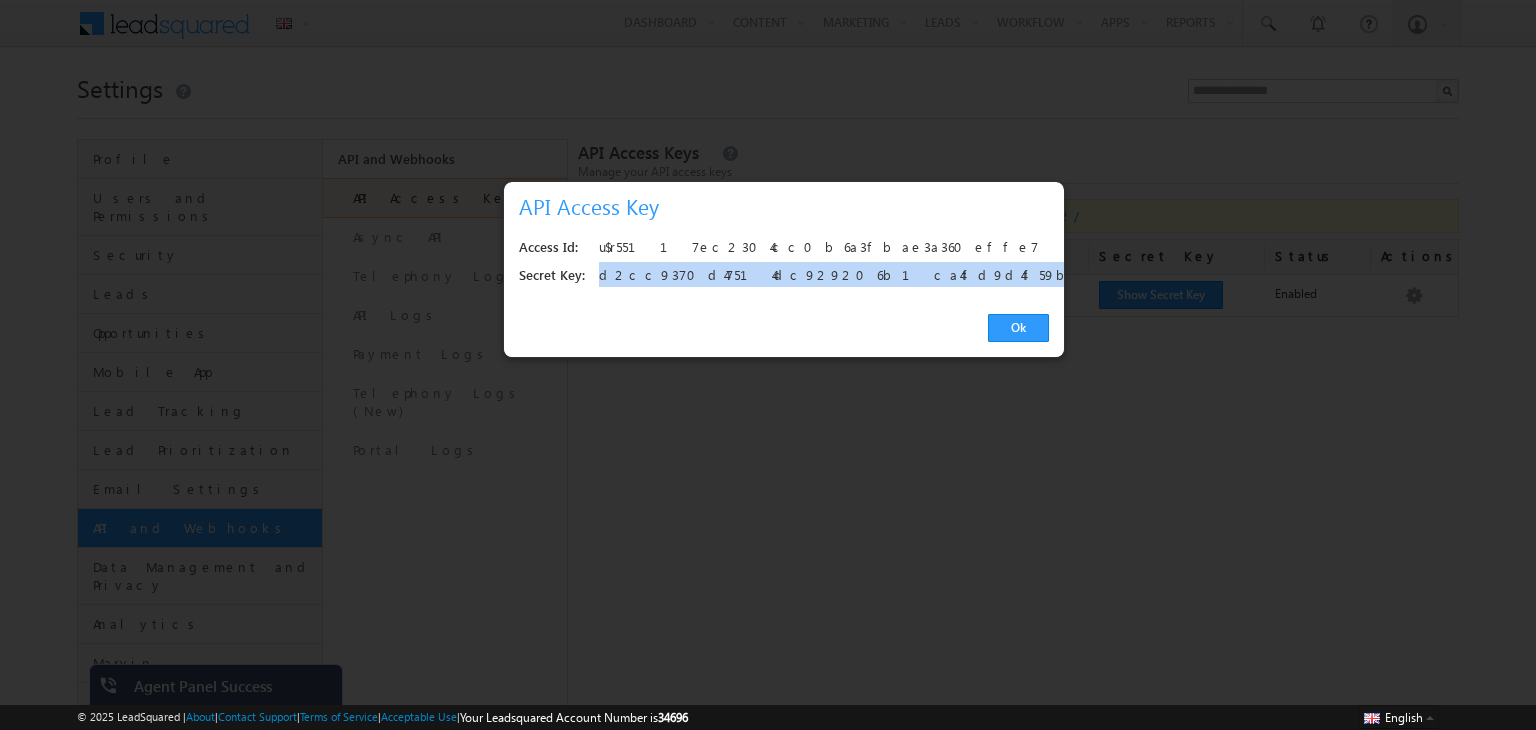 copy on "d2cc9370d47514dc929206b1ca4fd9d4f59b6f07" 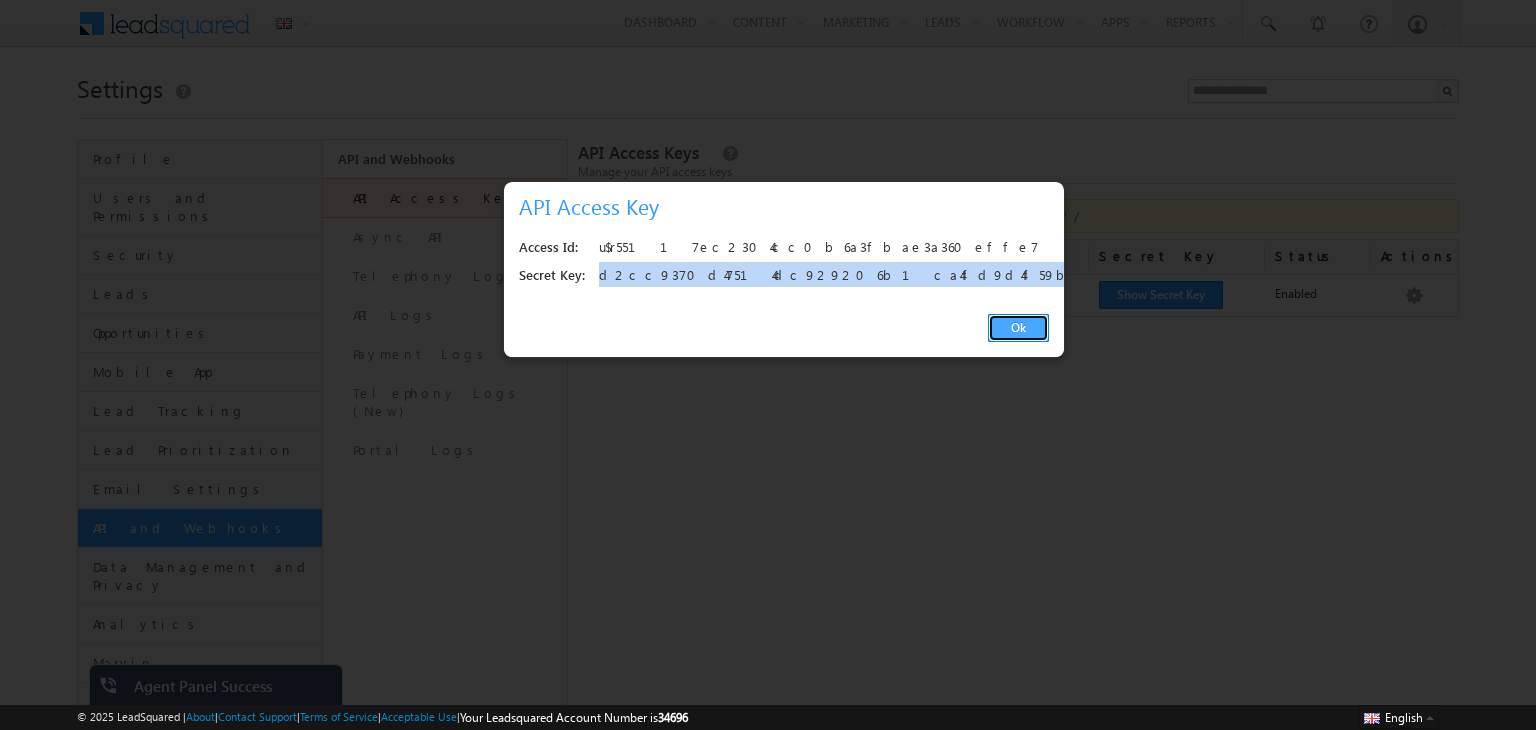 click on "Ok" at bounding box center [1018, 328] 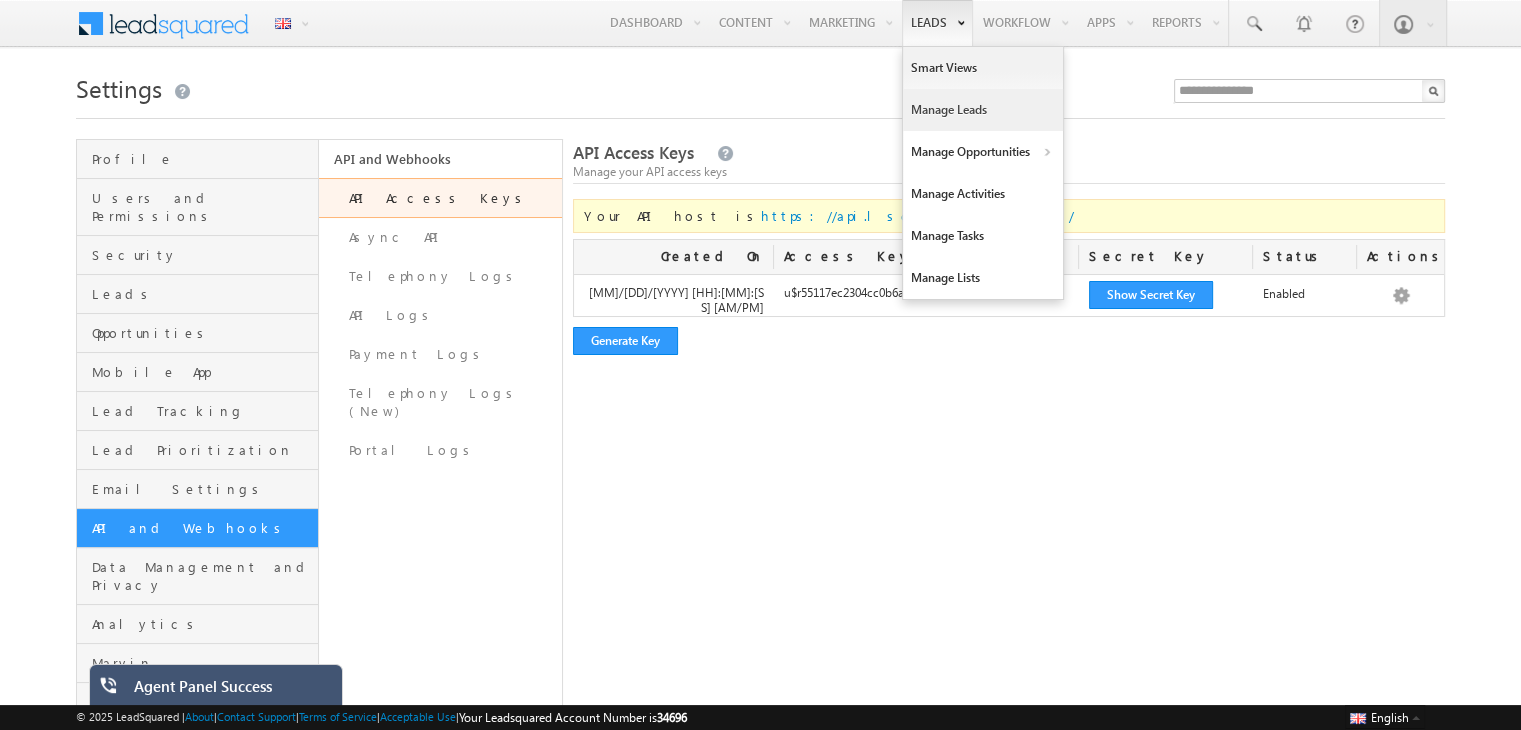 click on "Manage Leads" at bounding box center [983, 110] 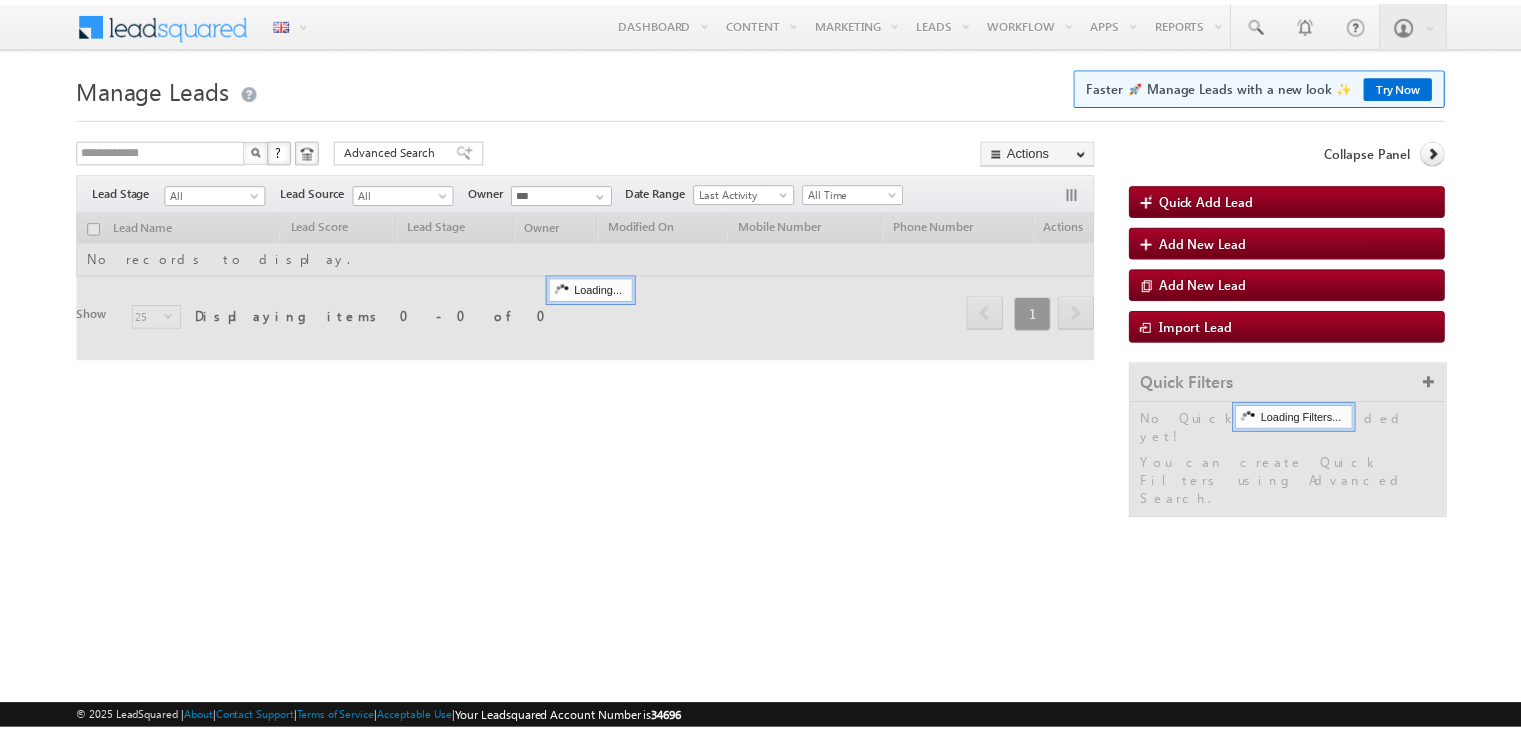 scroll, scrollTop: 0, scrollLeft: 0, axis: both 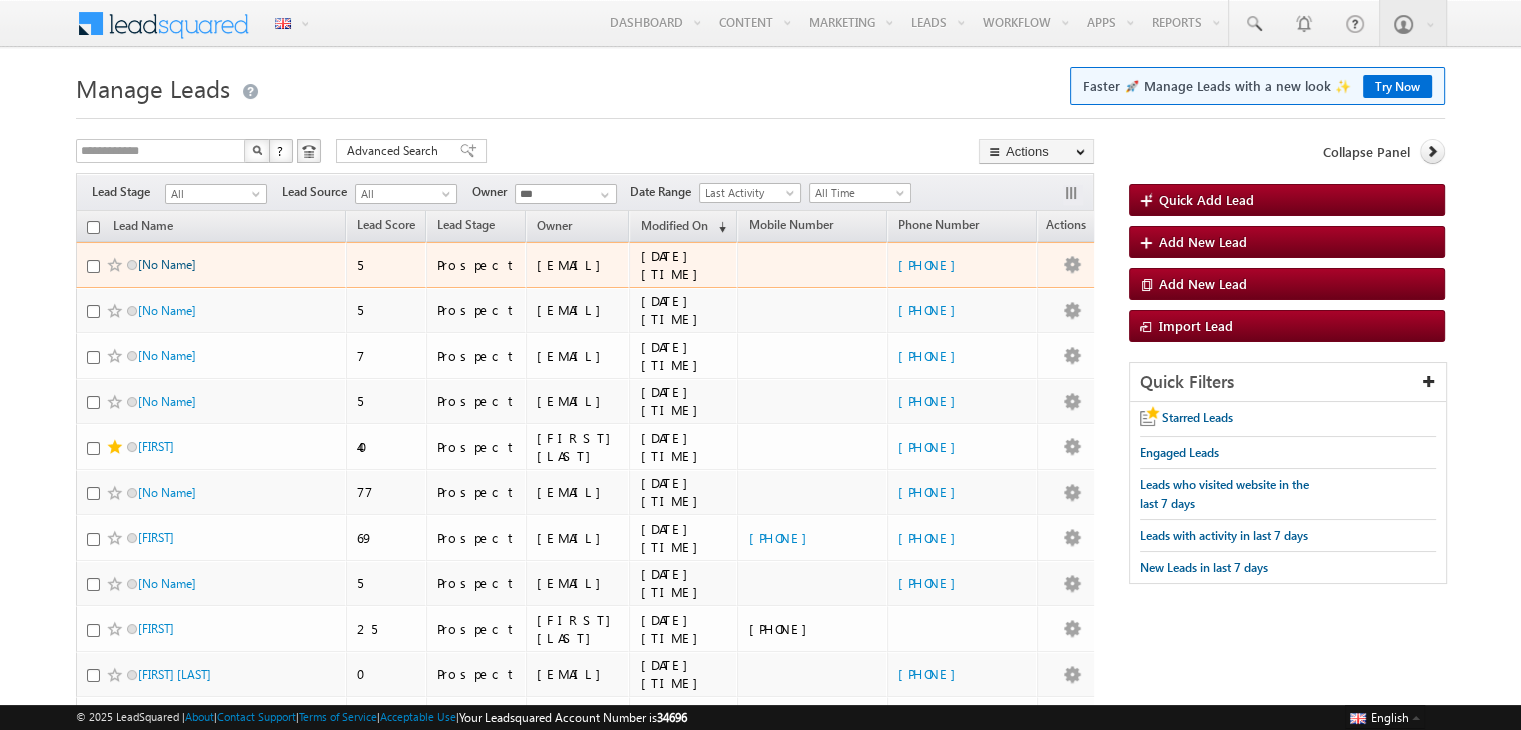 click on "[No Name]" at bounding box center [167, 264] 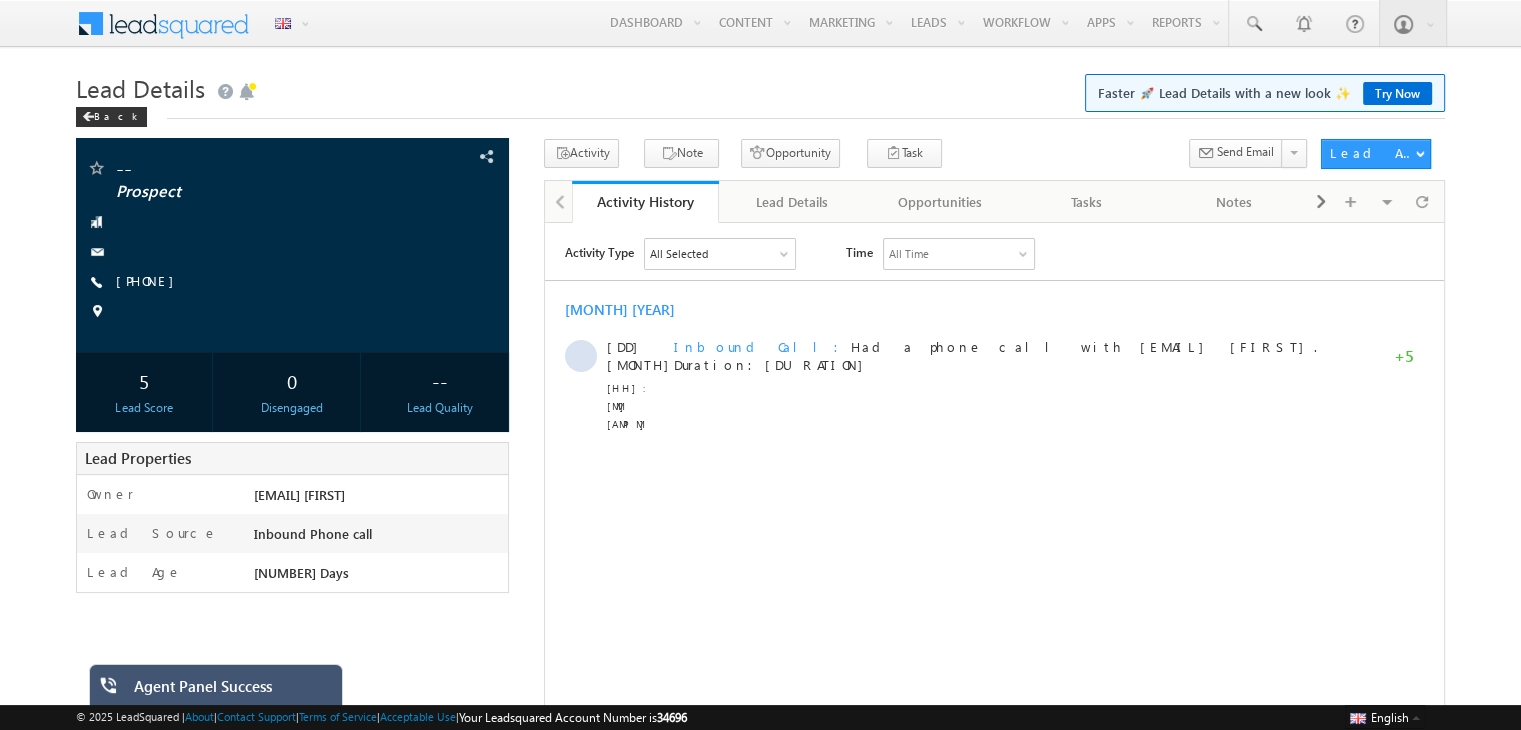 scroll, scrollTop: 0, scrollLeft: 0, axis: both 